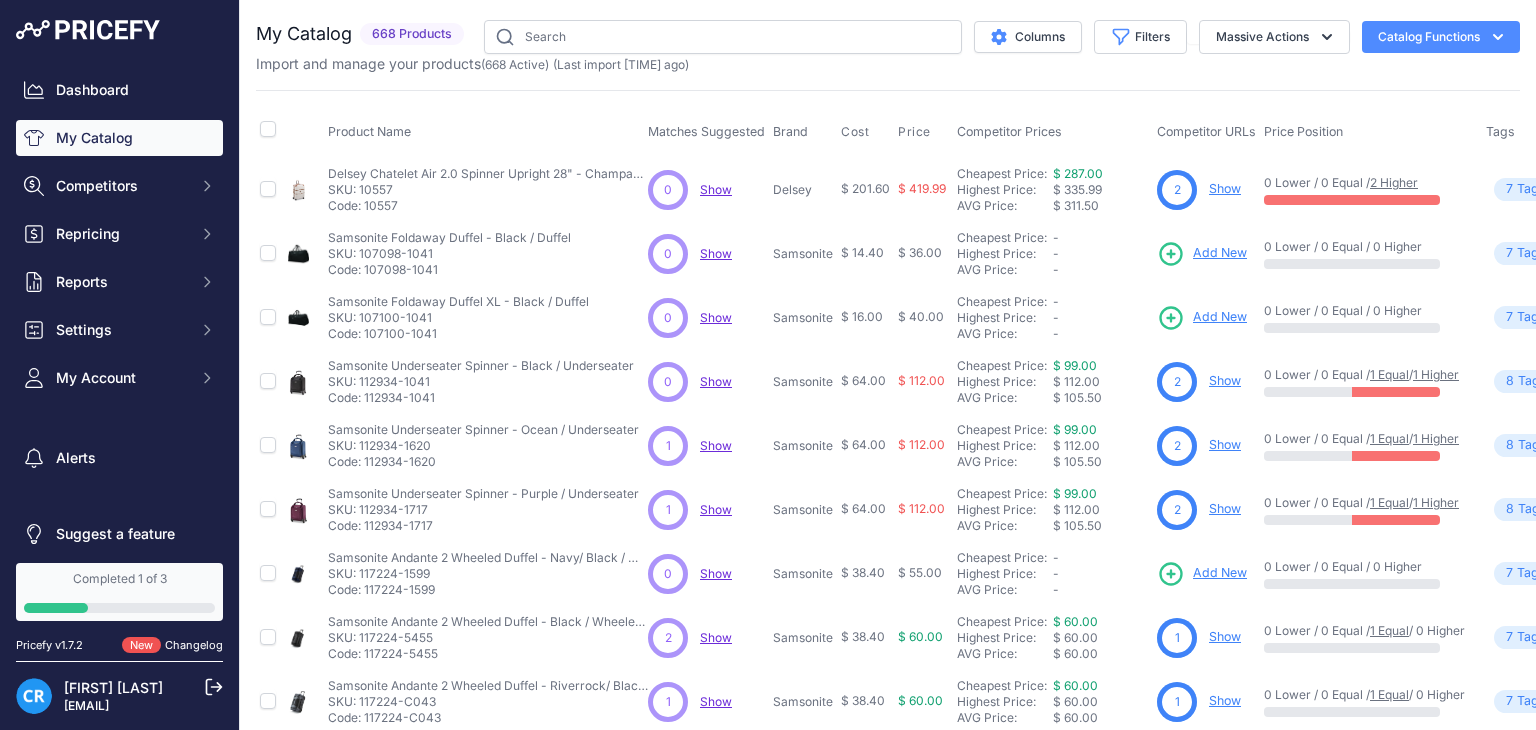scroll, scrollTop: 0, scrollLeft: 0, axis: both 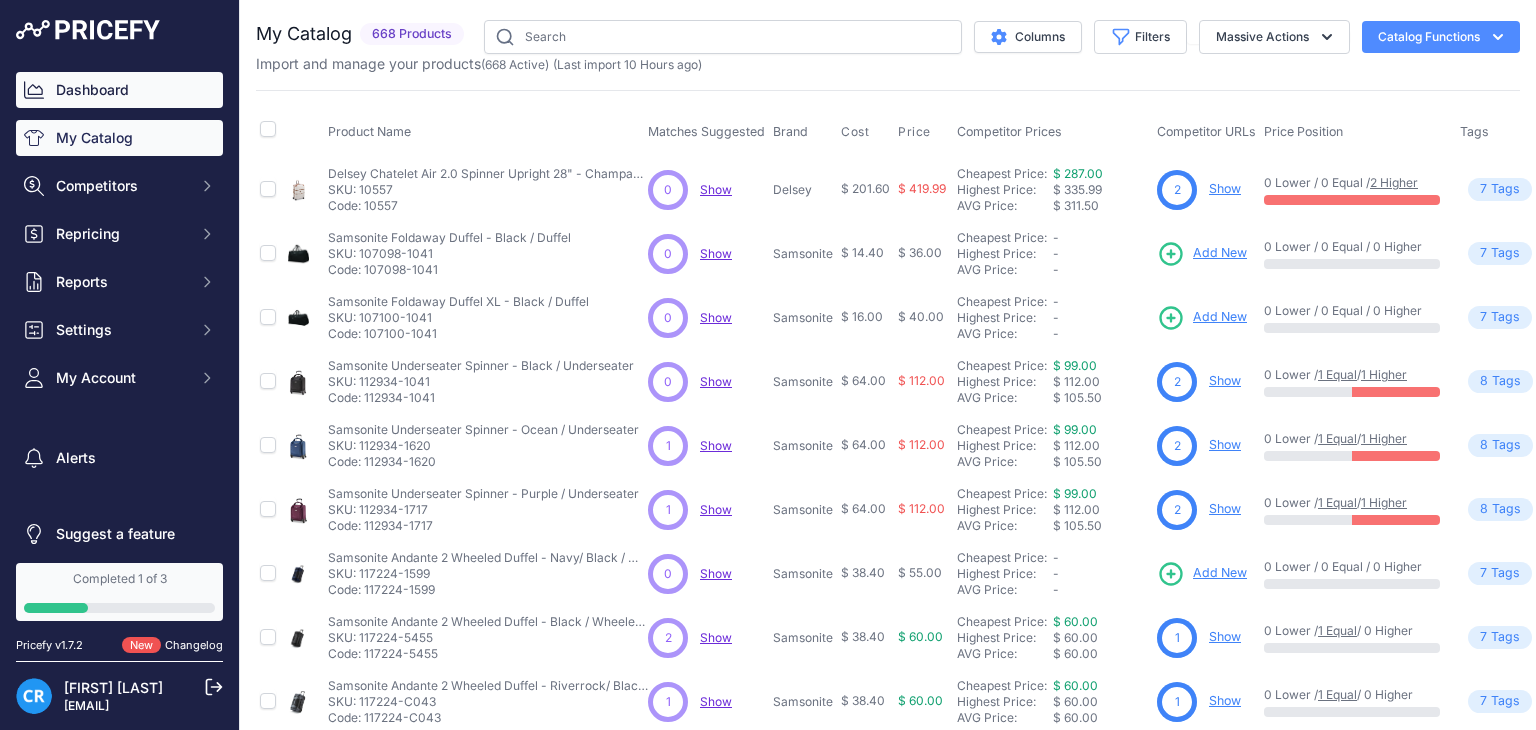 click on "Dashboard" at bounding box center (119, 90) 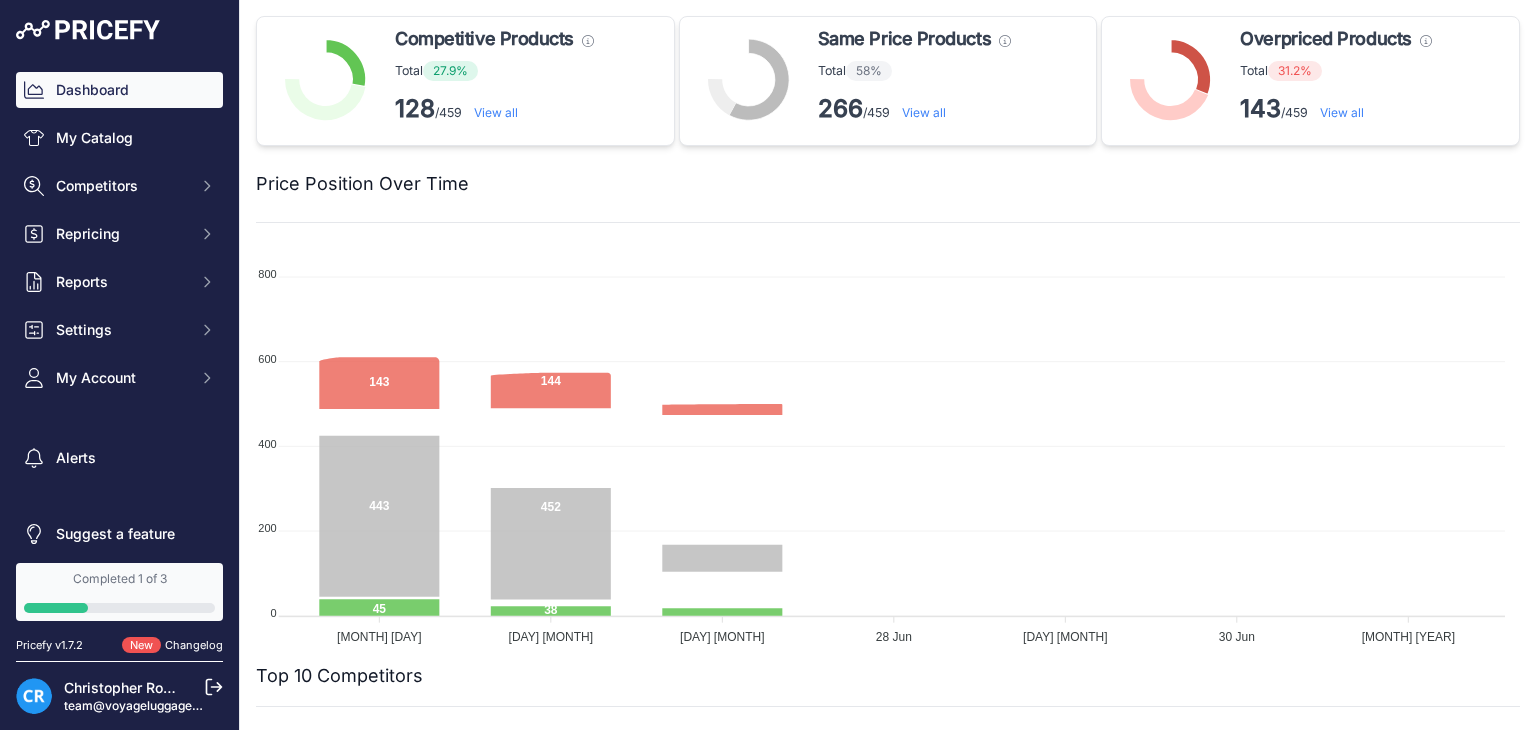 scroll, scrollTop: 0, scrollLeft: 0, axis: both 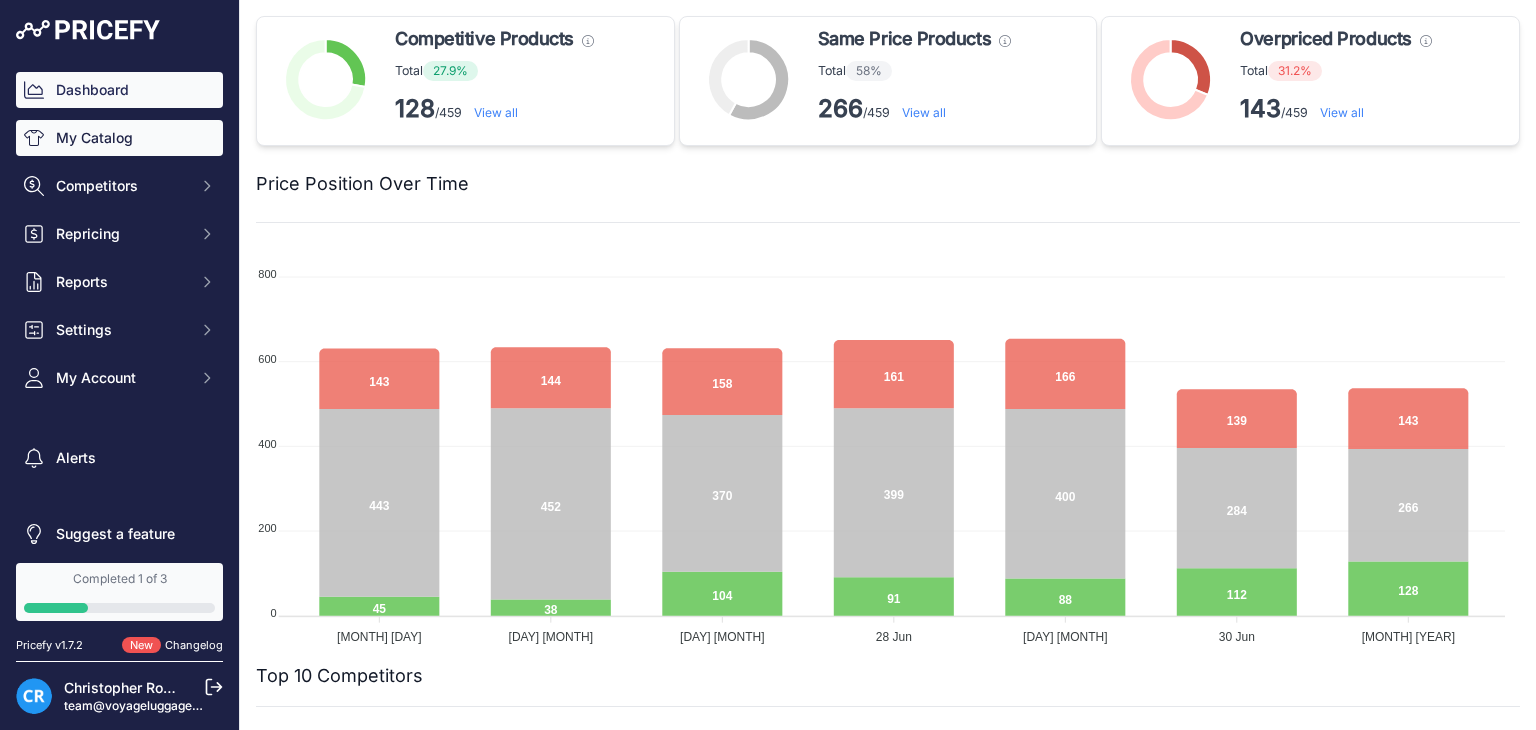 click on "My Catalog" at bounding box center [119, 138] 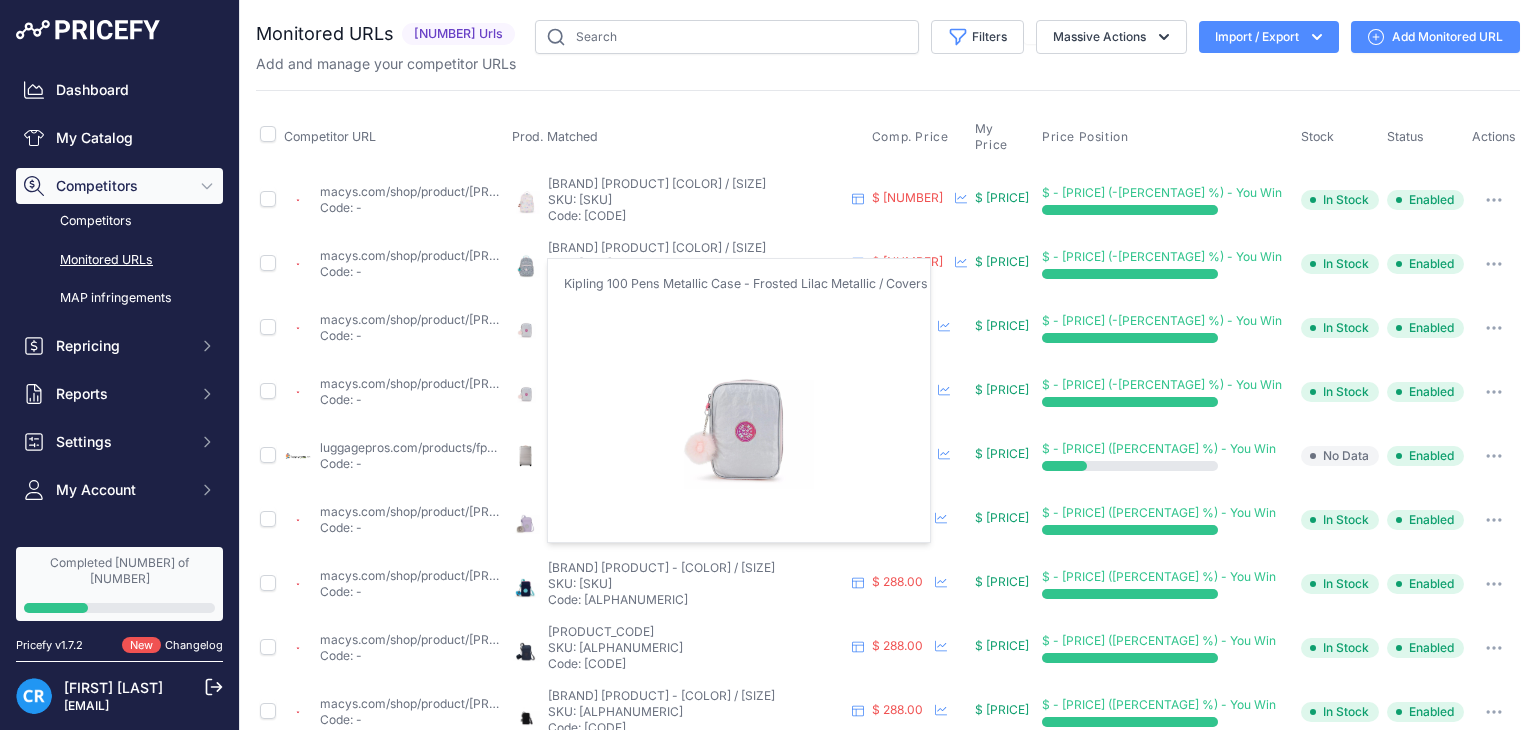 scroll, scrollTop: 0, scrollLeft: 0, axis: both 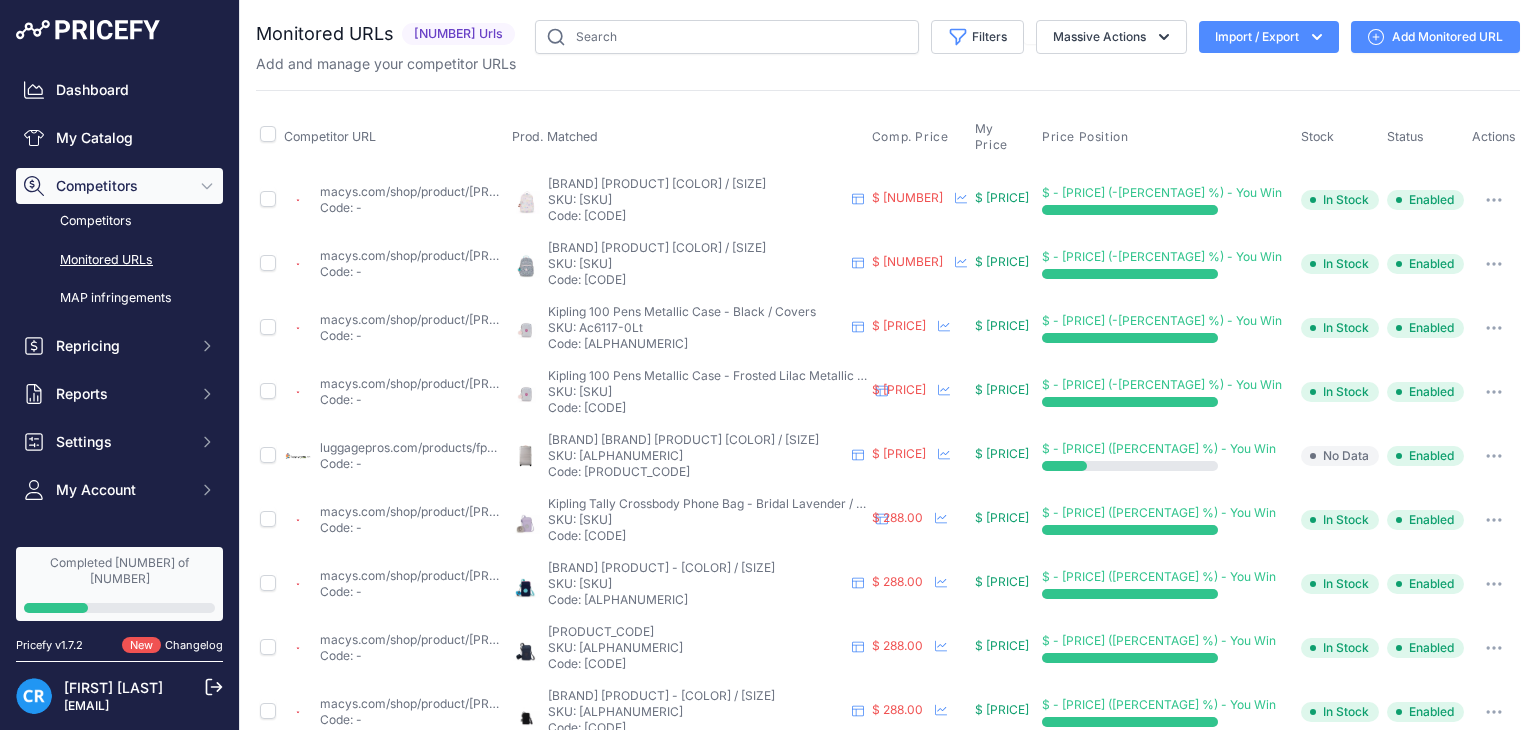 click on "Import / Export" at bounding box center (1269, 37) 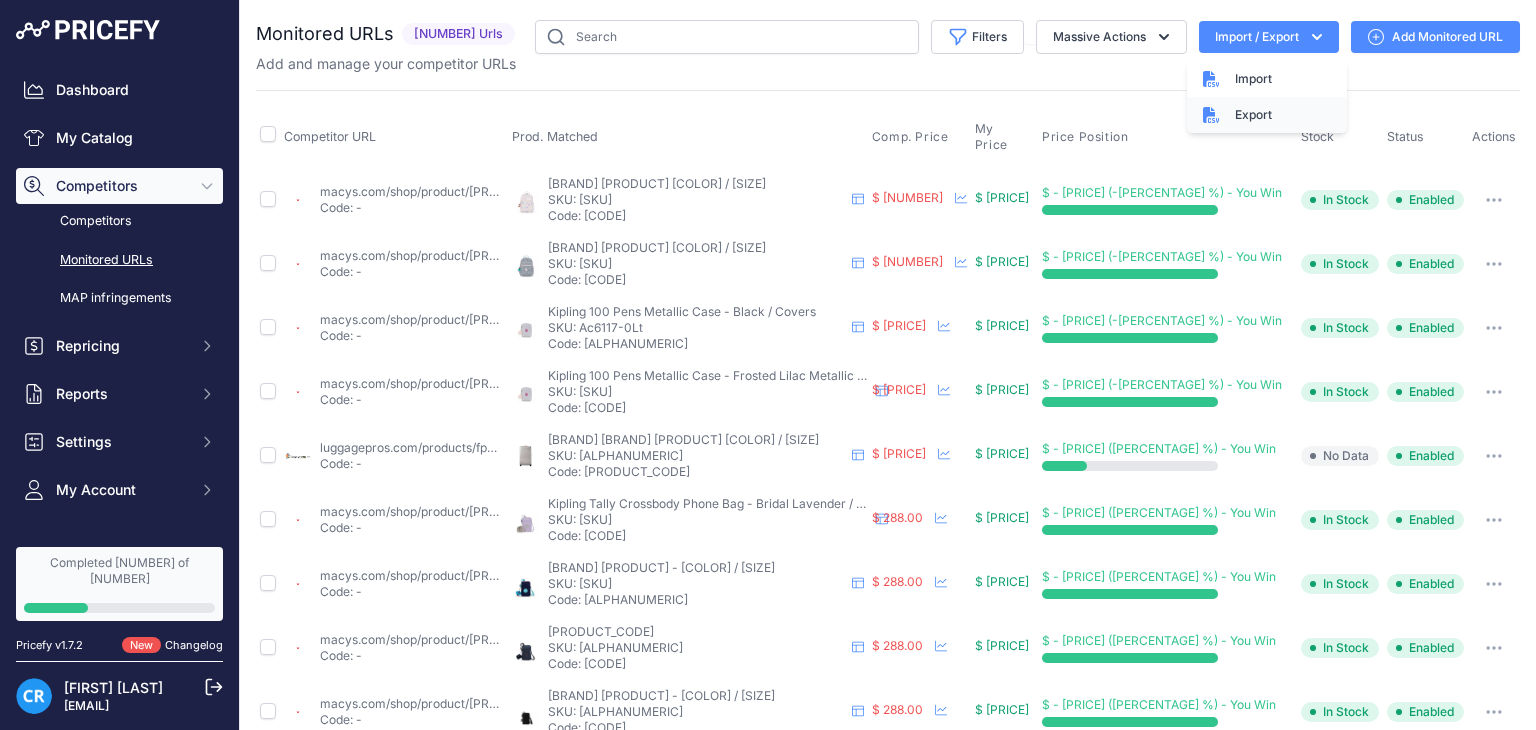 click on "Export" at bounding box center [1267, 115] 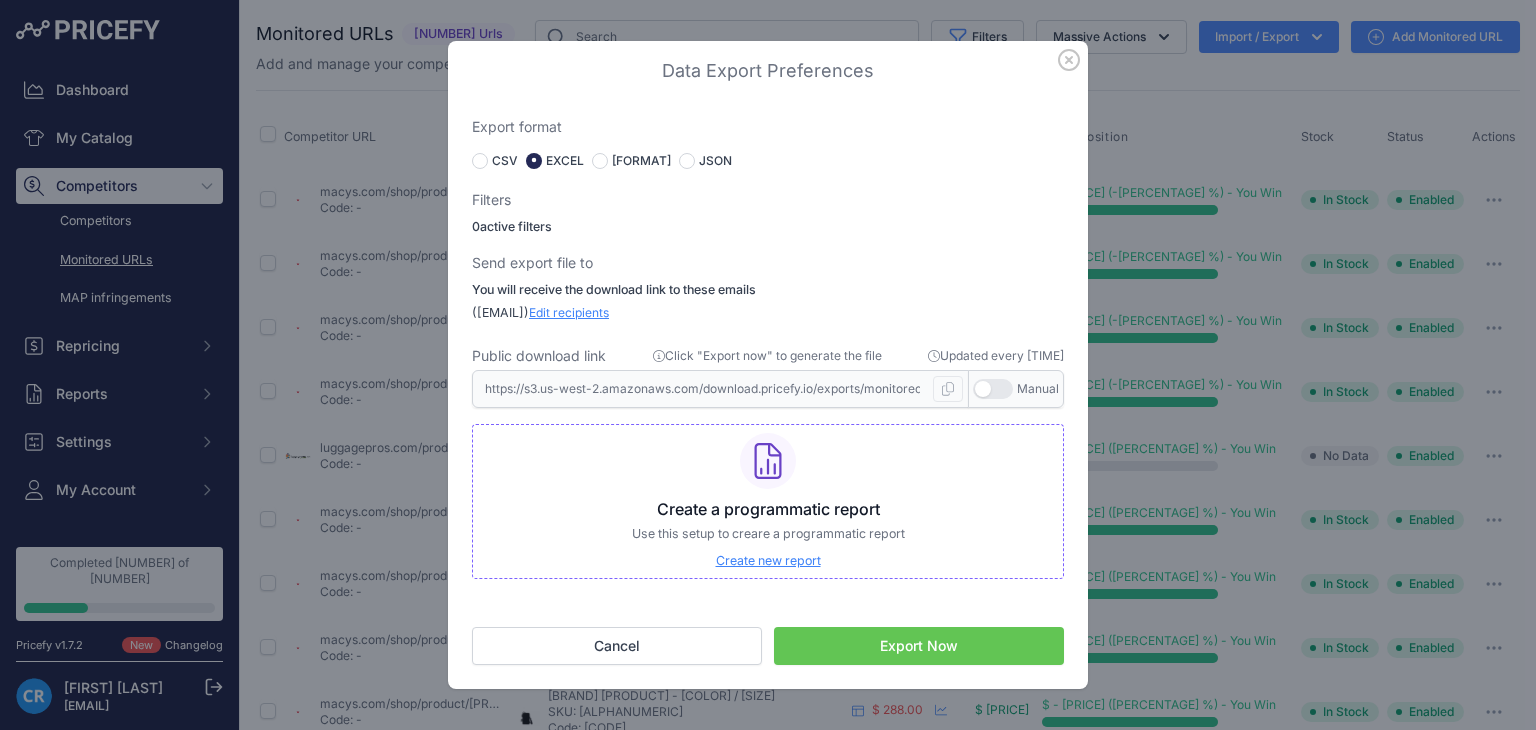 click on "Export Now" at bounding box center (919, 646) 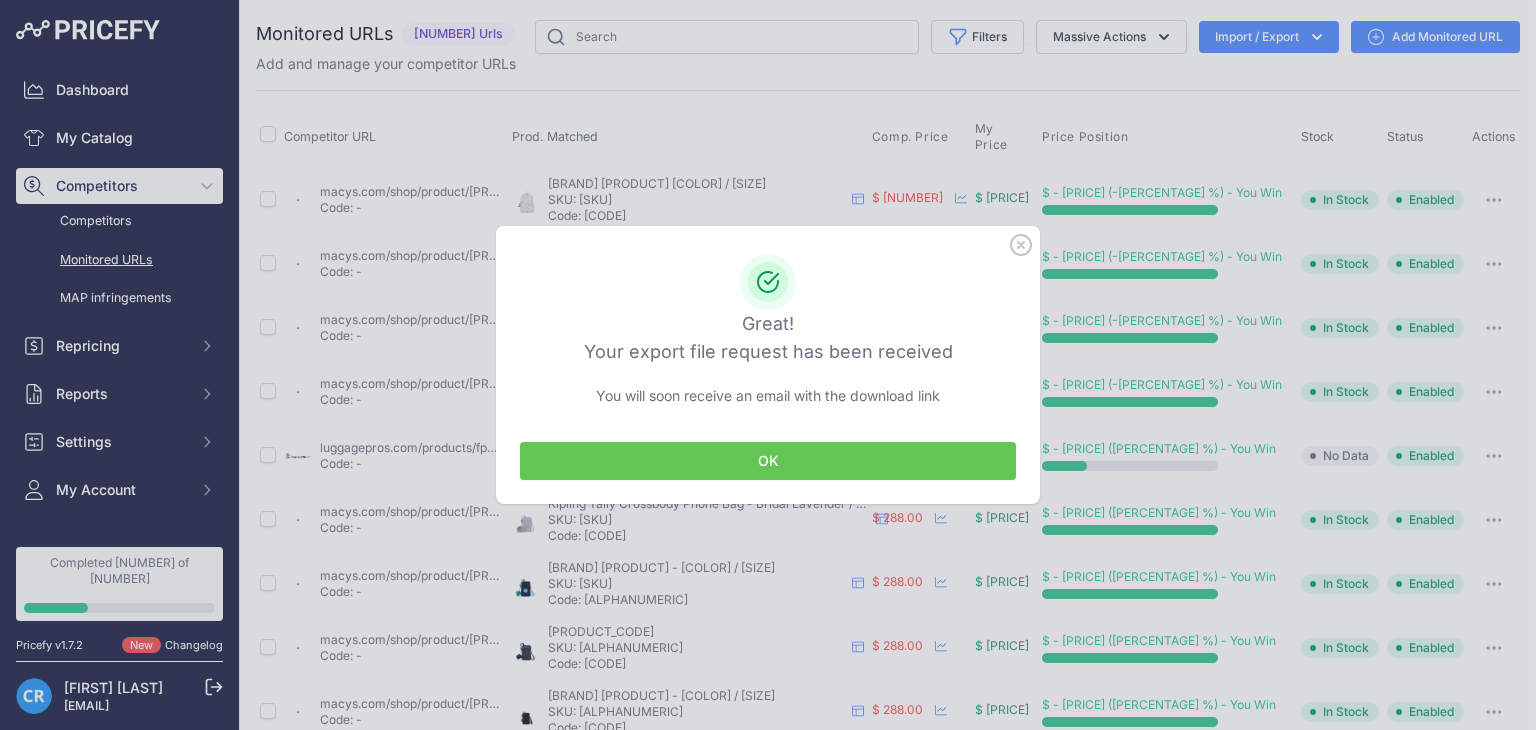 click on "OK" at bounding box center (768, 461) 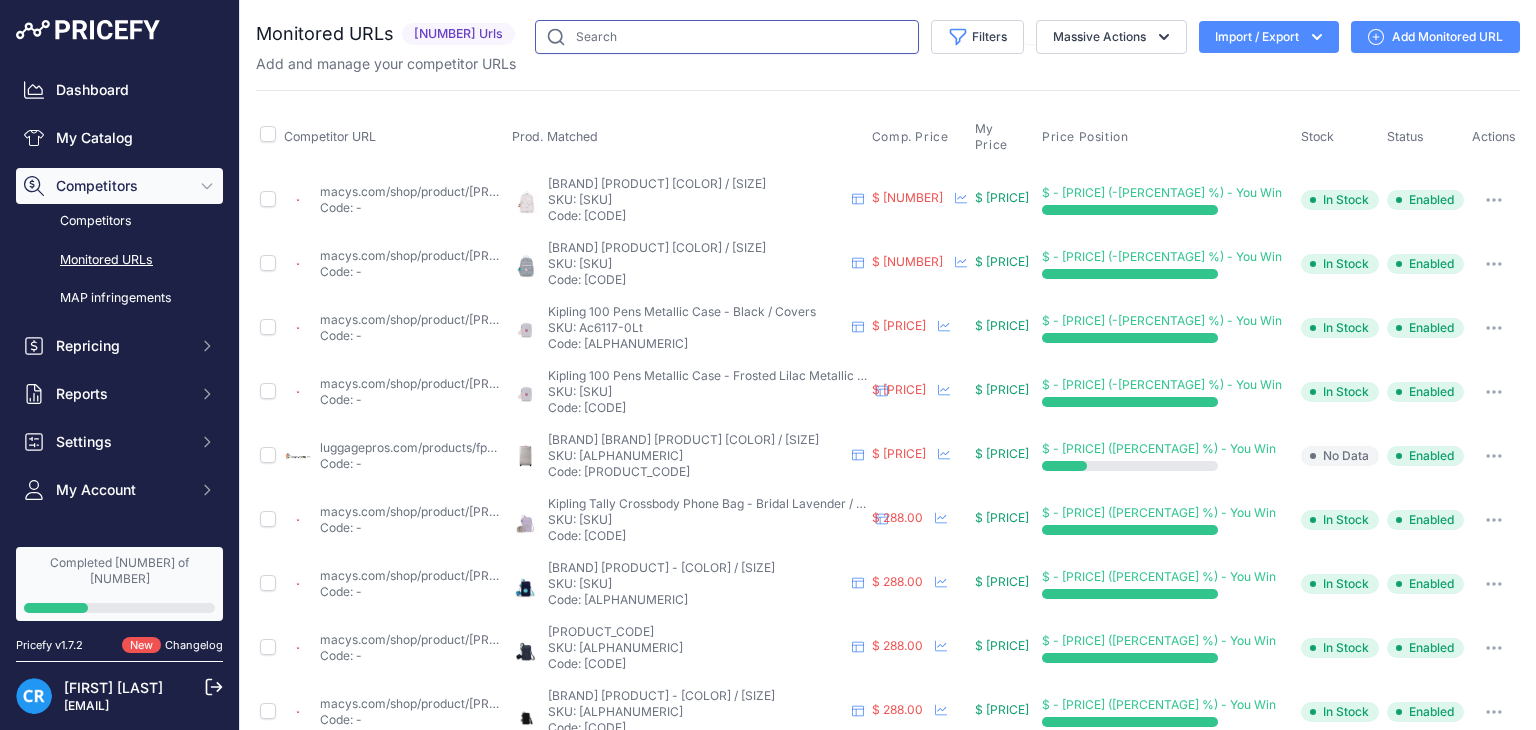 click at bounding box center [727, 37] 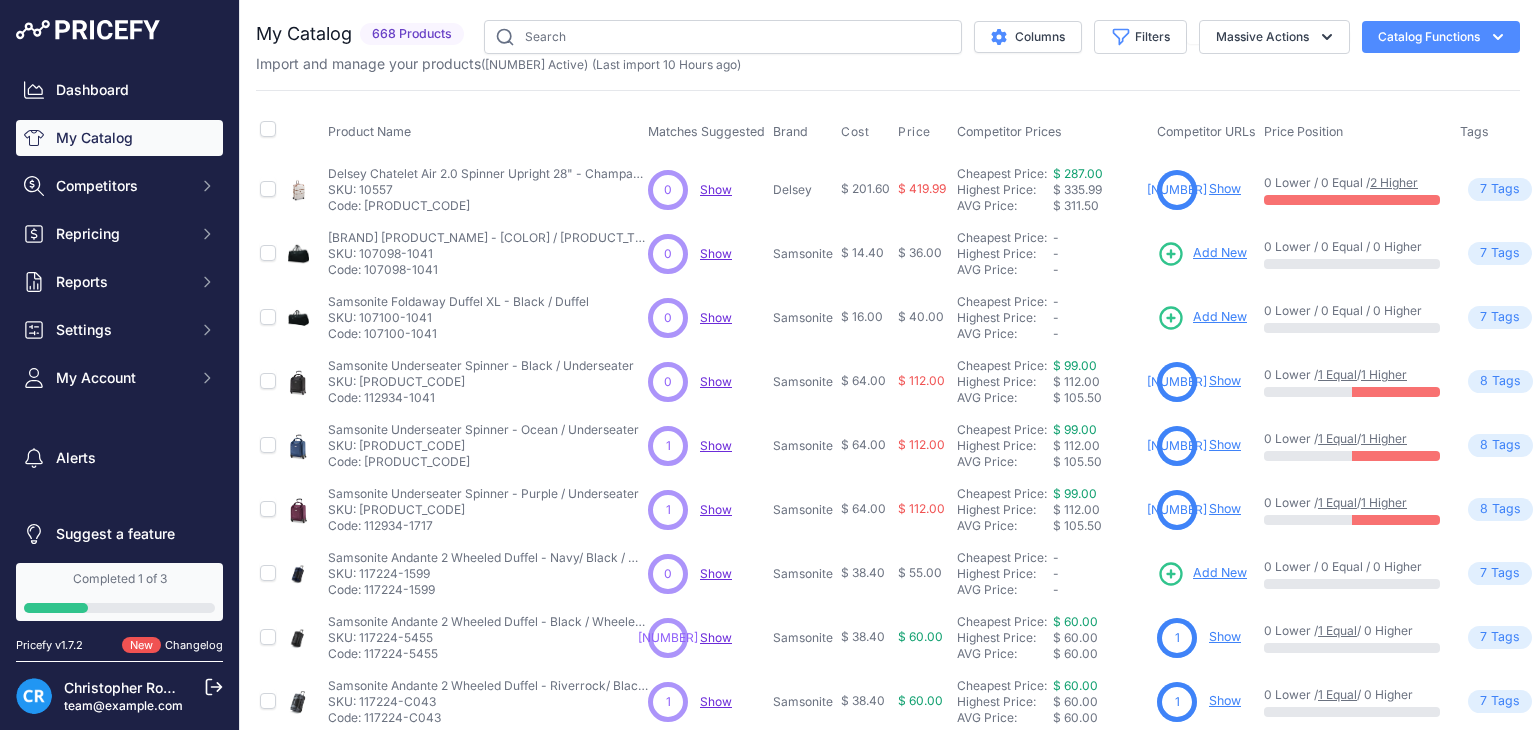 click at bounding box center (742, 37) 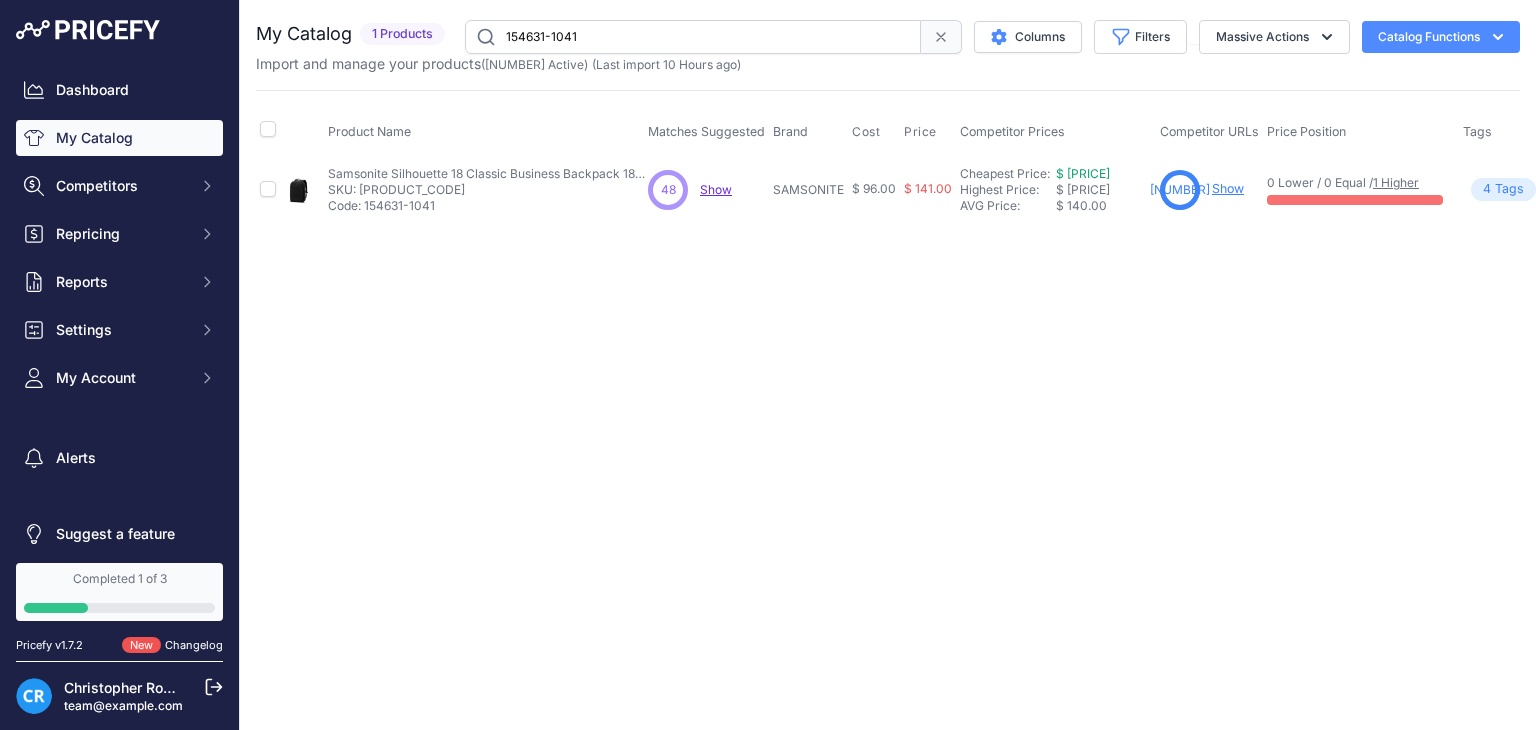 drag, startPoint x: 605, startPoint y: 36, endPoint x: 390, endPoint y: 35, distance: 215.00232 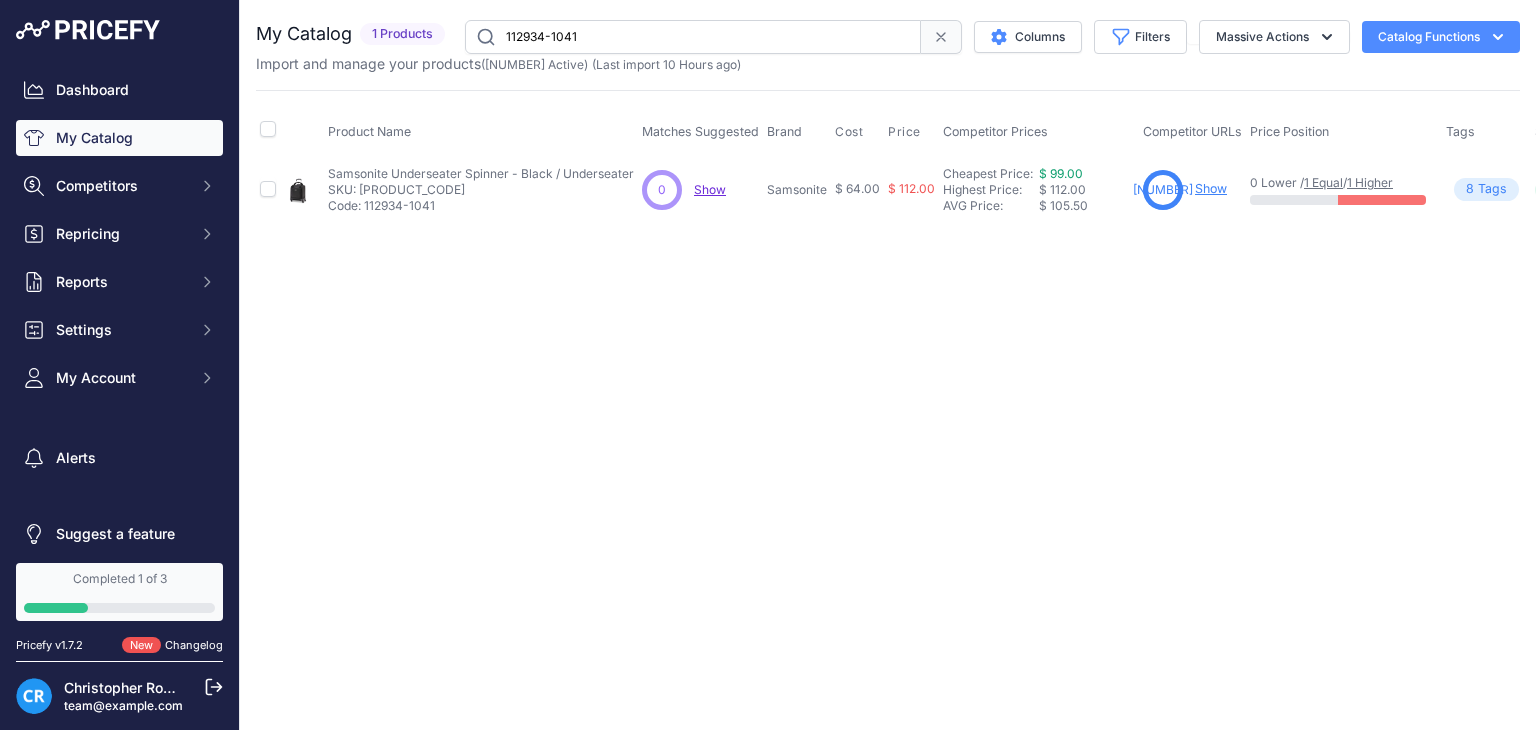 drag, startPoint x: 636, startPoint y: 36, endPoint x: 384, endPoint y: 24, distance: 252.28555 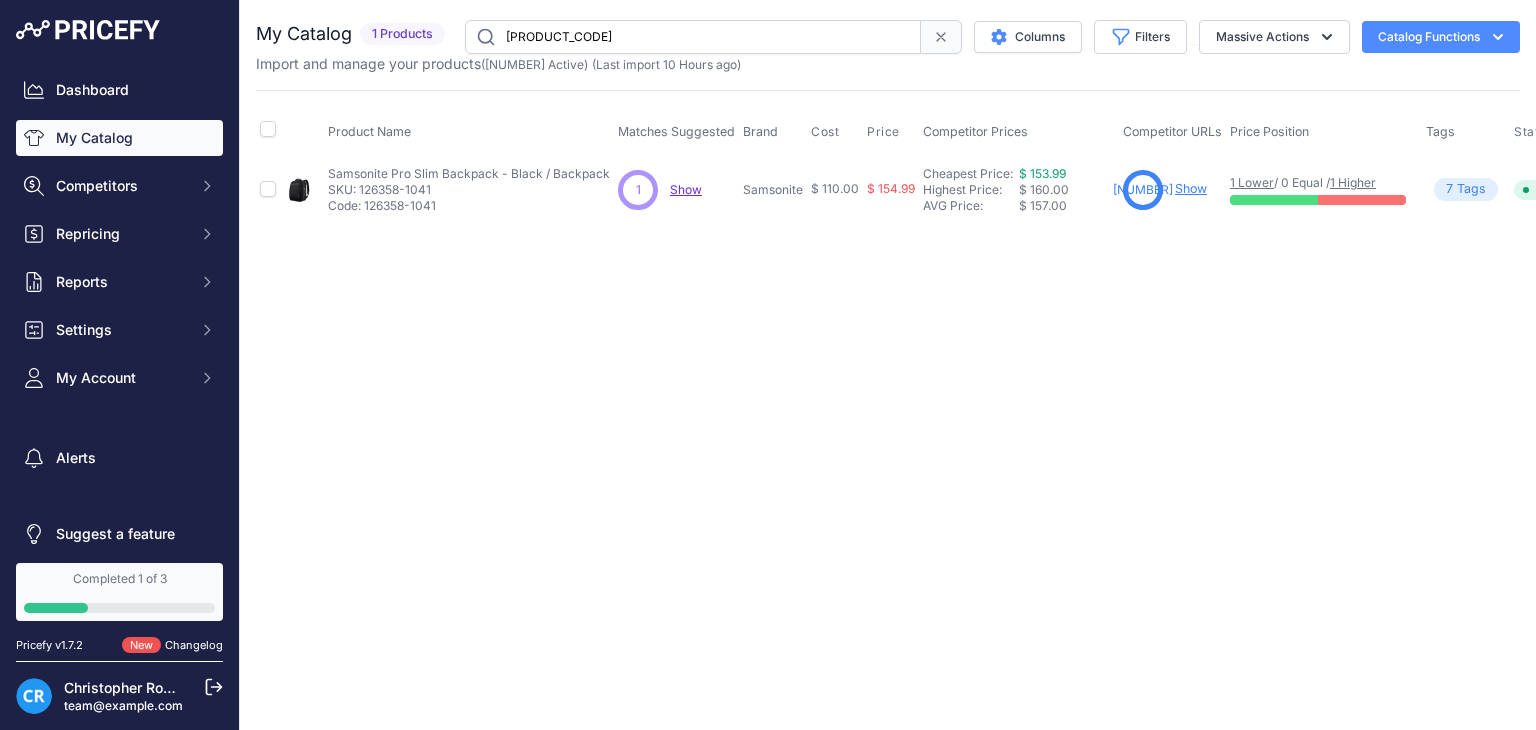 drag, startPoint x: 632, startPoint y: 31, endPoint x: 416, endPoint y: 27, distance: 216.03703 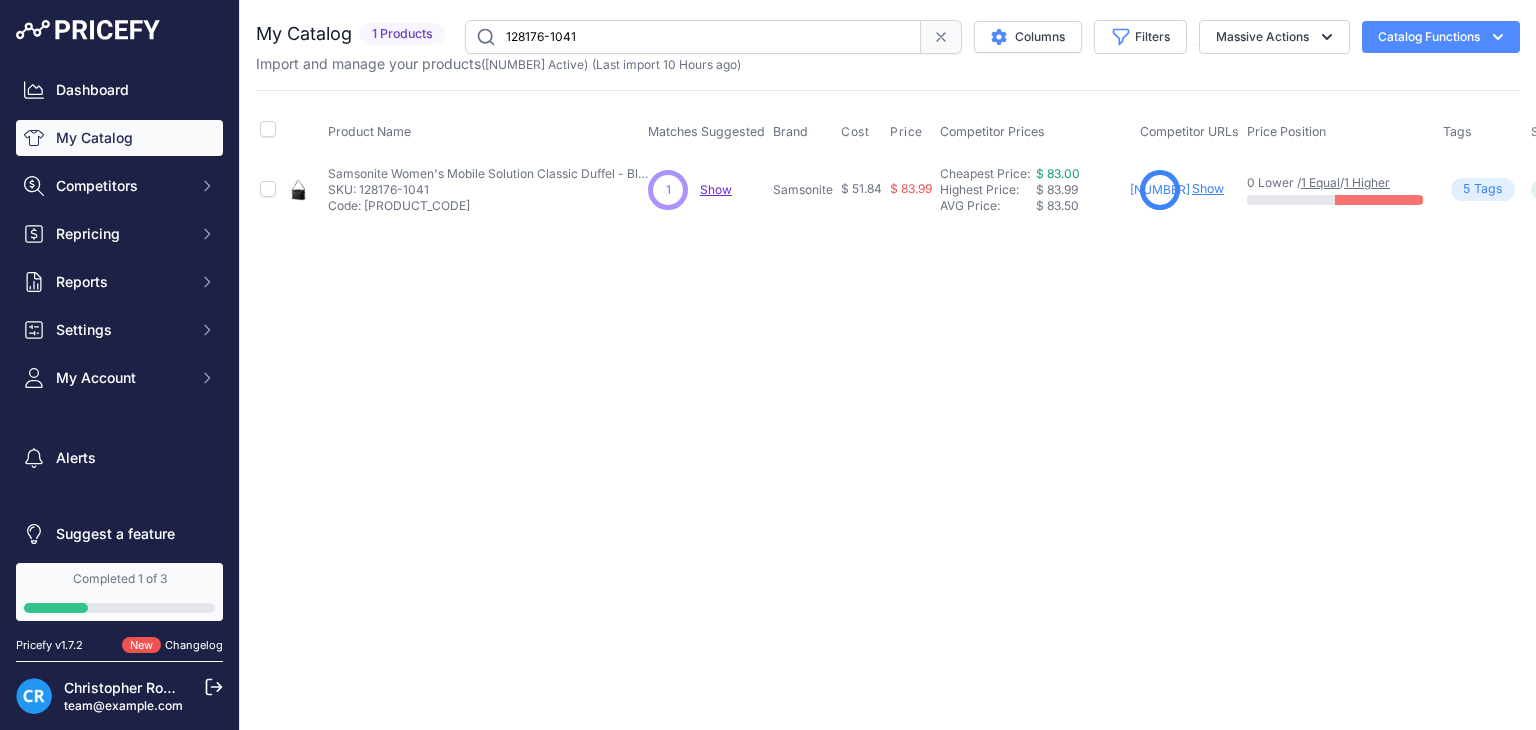 drag, startPoint x: 465, startPoint y: 30, endPoint x: 396, endPoint y: 48, distance: 71.30919 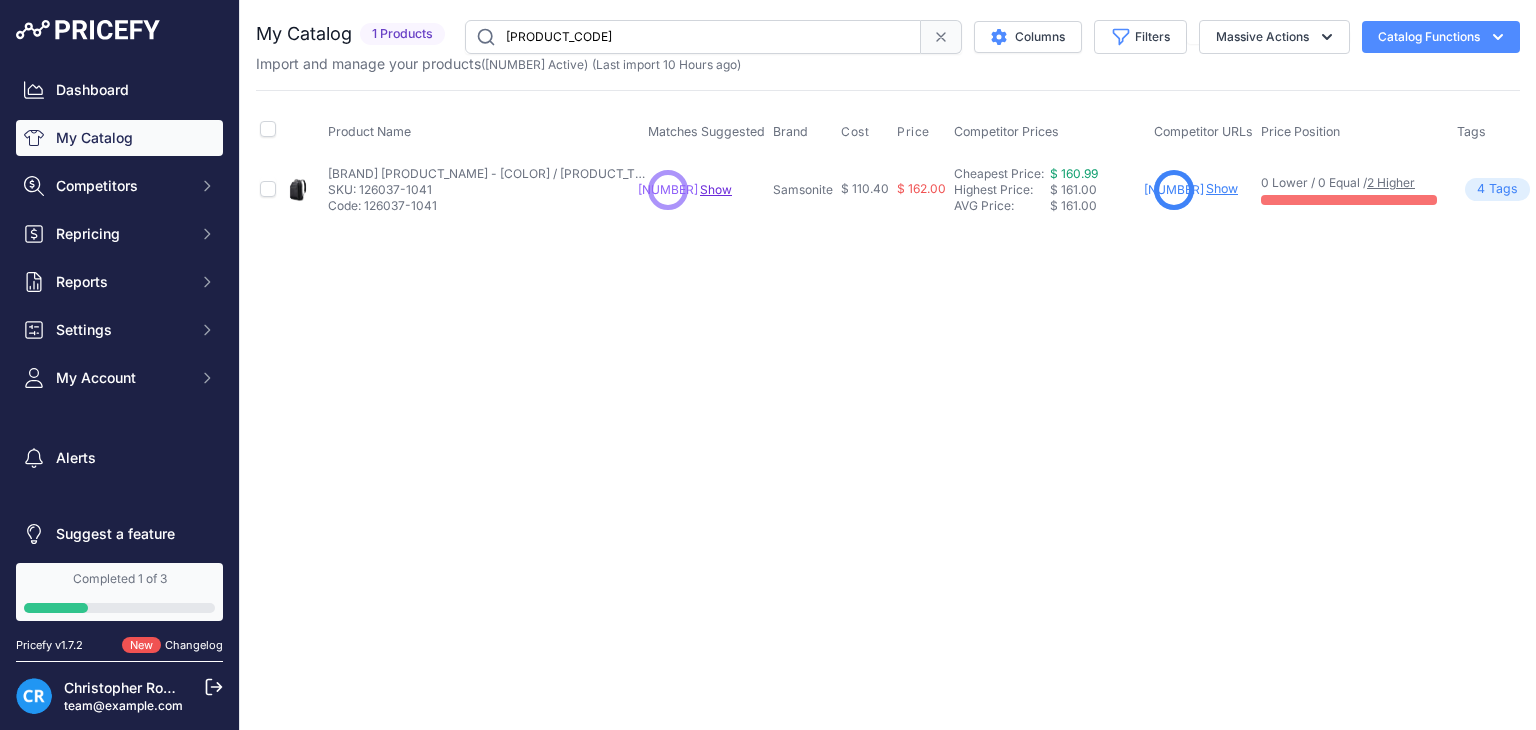 drag, startPoint x: 610, startPoint y: 31, endPoint x: 406, endPoint y: 28, distance: 204.02206 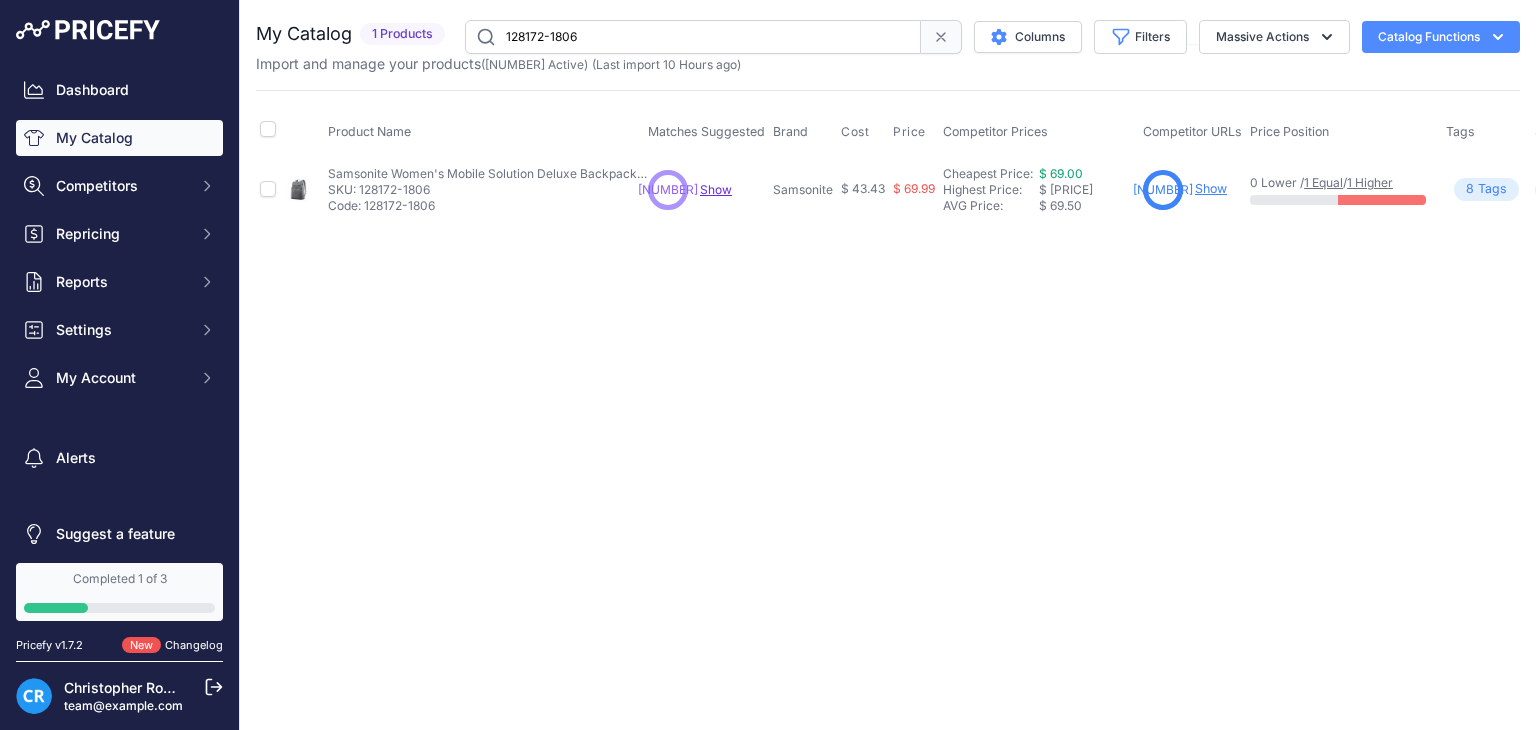 drag, startPoint x: 617, startPoint y: 34, endPoint x: 380, endPoint y: 28, distance: 237.07594 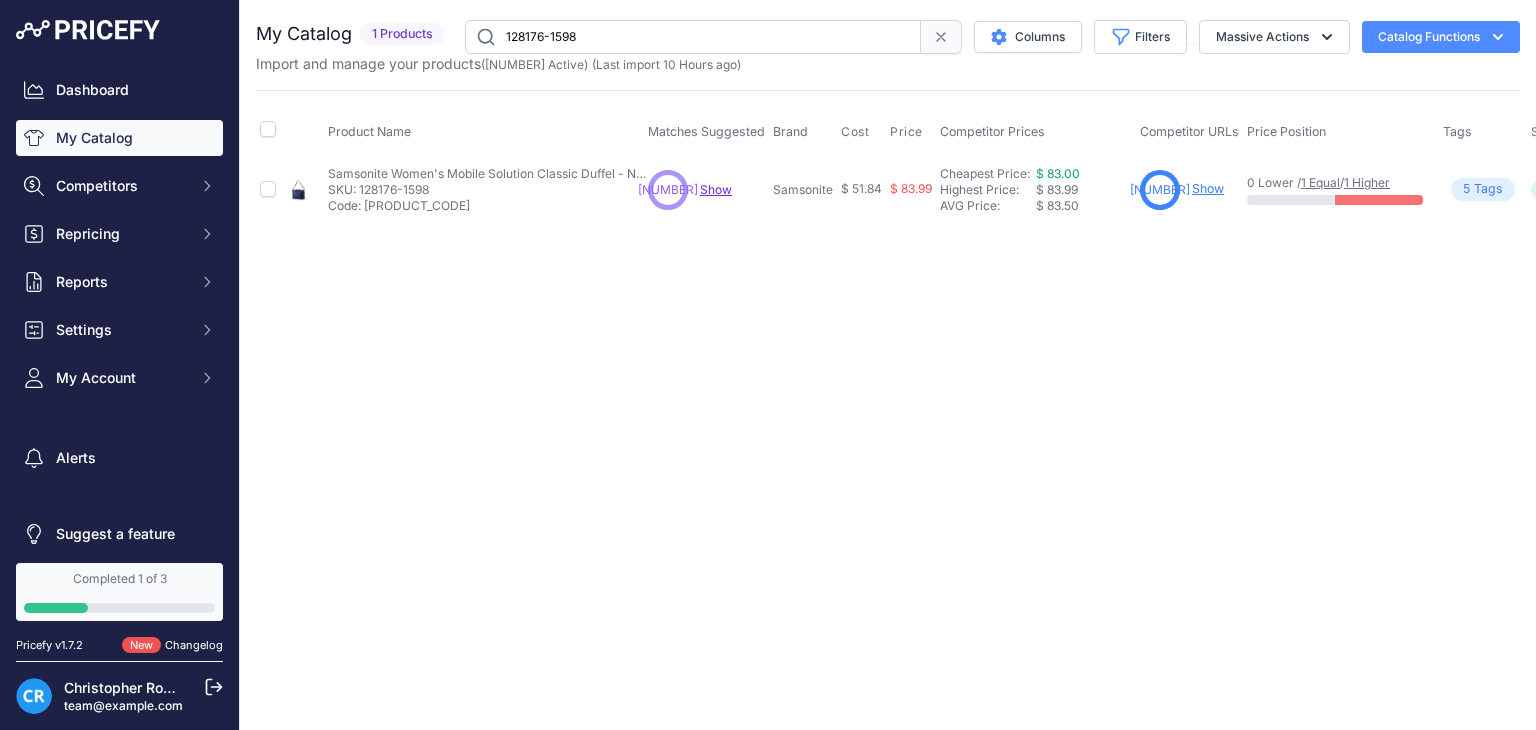 drag, startPoint x: 592, startPoint y: 37, endPoint x: 292, endPoint y: 23, distance: 300.32648 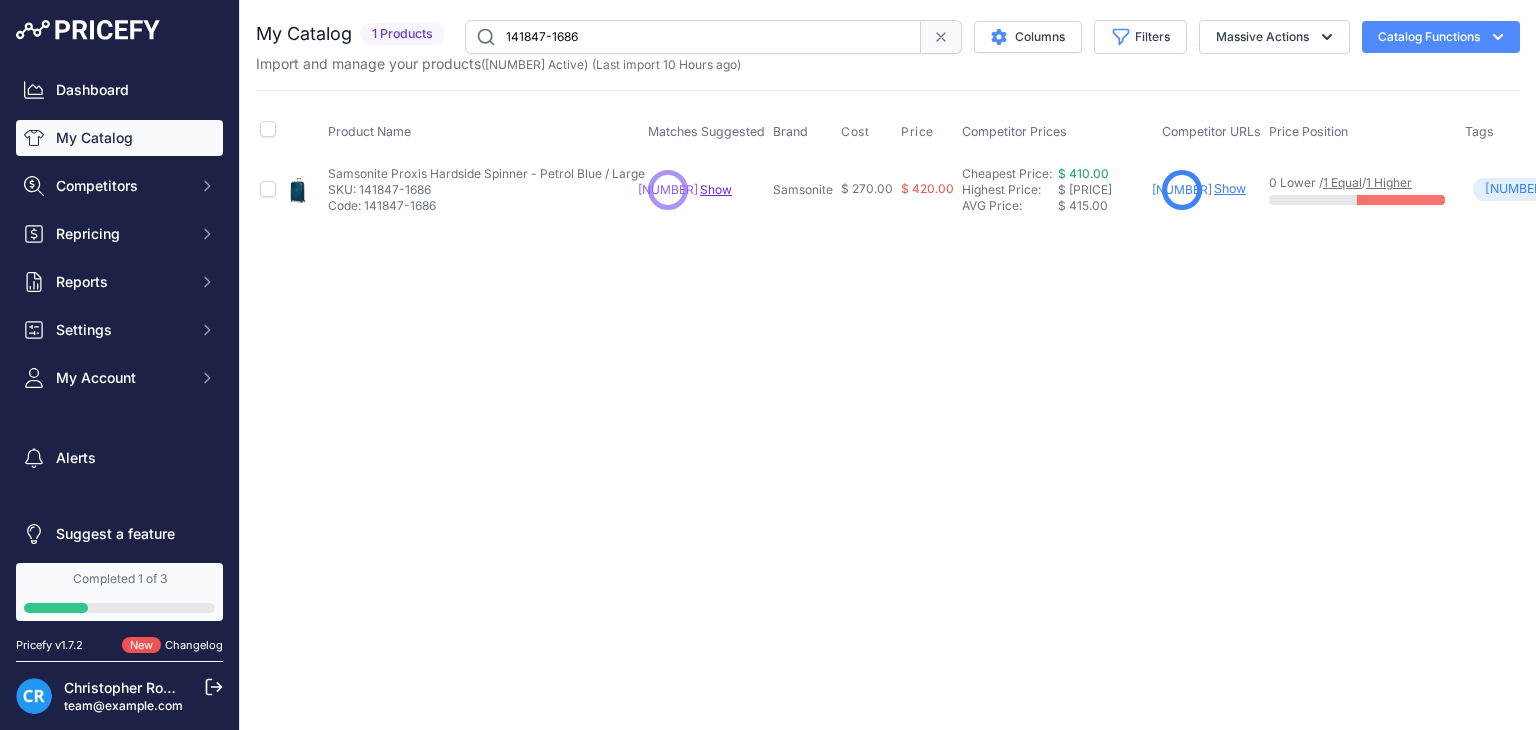 drag, startPoint x: 605, startPoint y: 36, endPoint x: 224, endPoint y: 37, distance: 381.0013 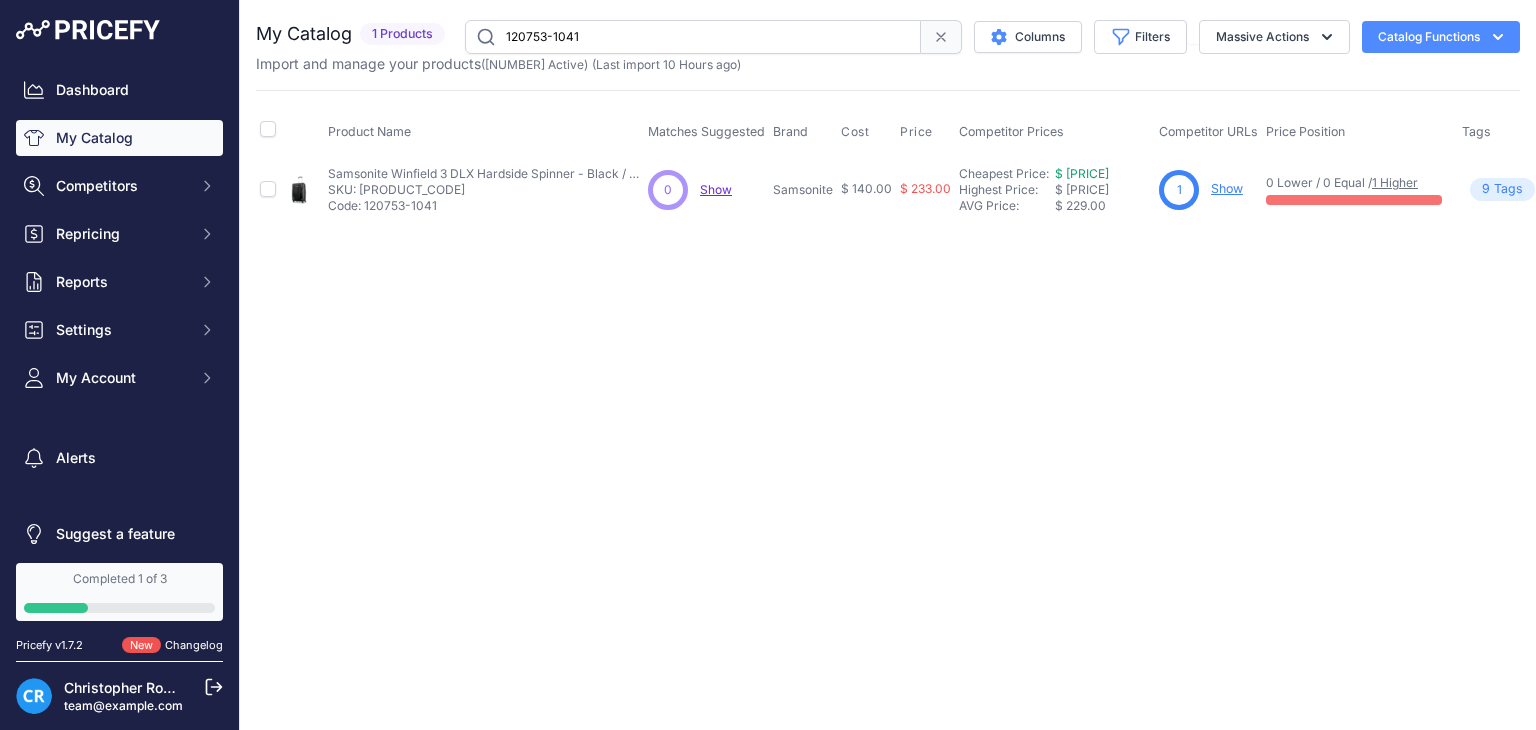 drag, startPoint x: 624, startPoint y: 29, endPoint x: 354, endPoint y: 45, distance: 270.47366 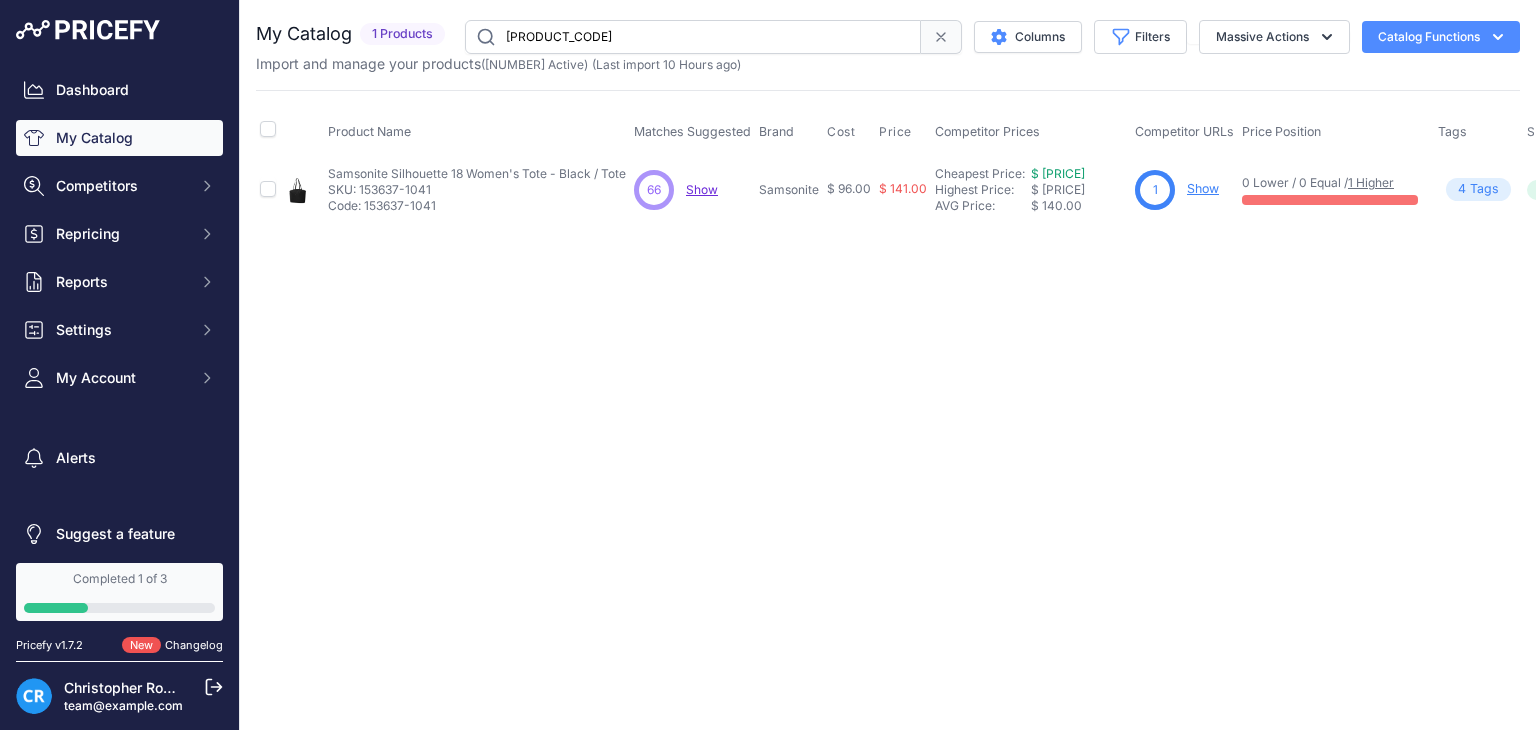 drag, startPoint x: 588, startPoint y: 31, endPoint x: 376, endPoint y: 55, distance: 213.35417 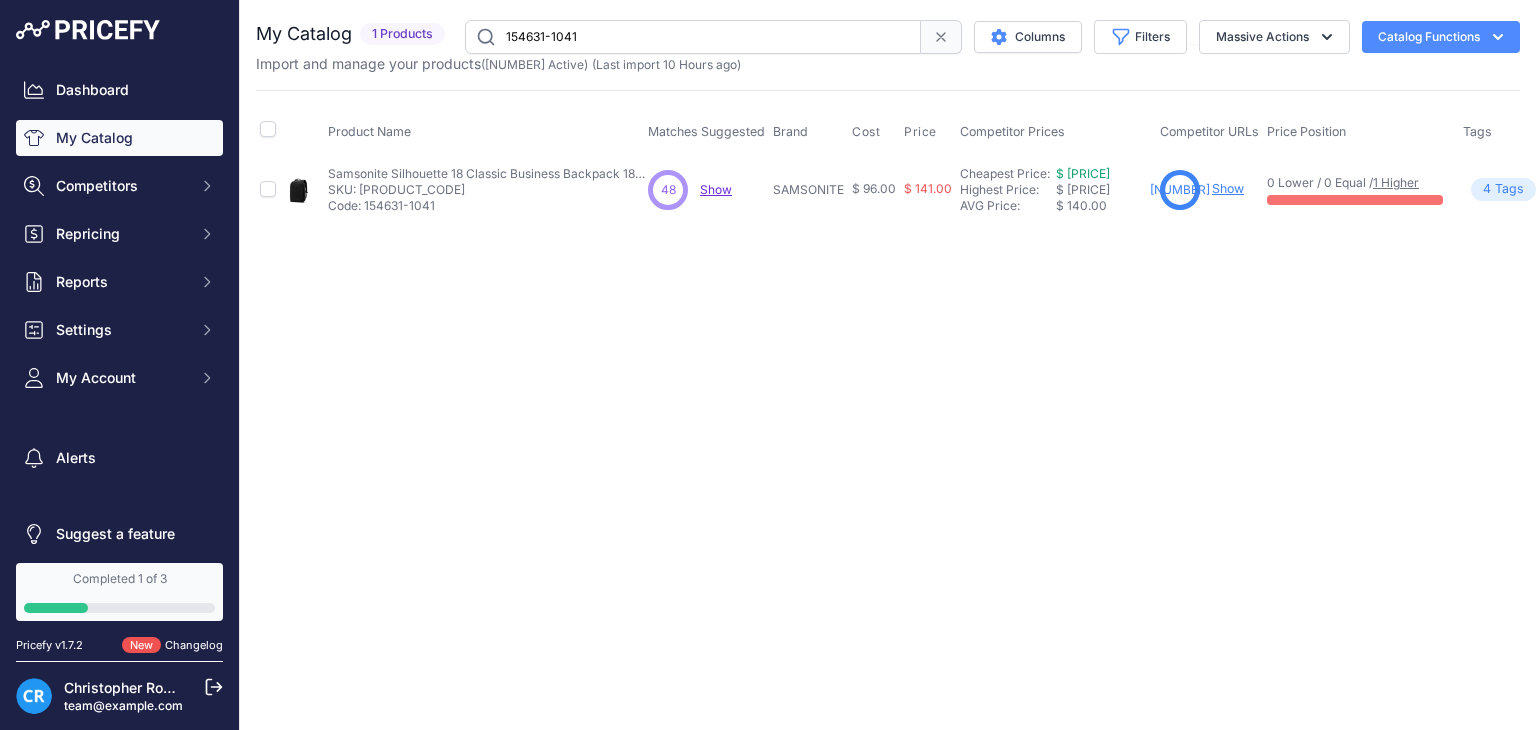 drag, startPoint x: 602, startPoint y: 34, endPoint x: 388, endPoint y: 25, distance: 214.18916 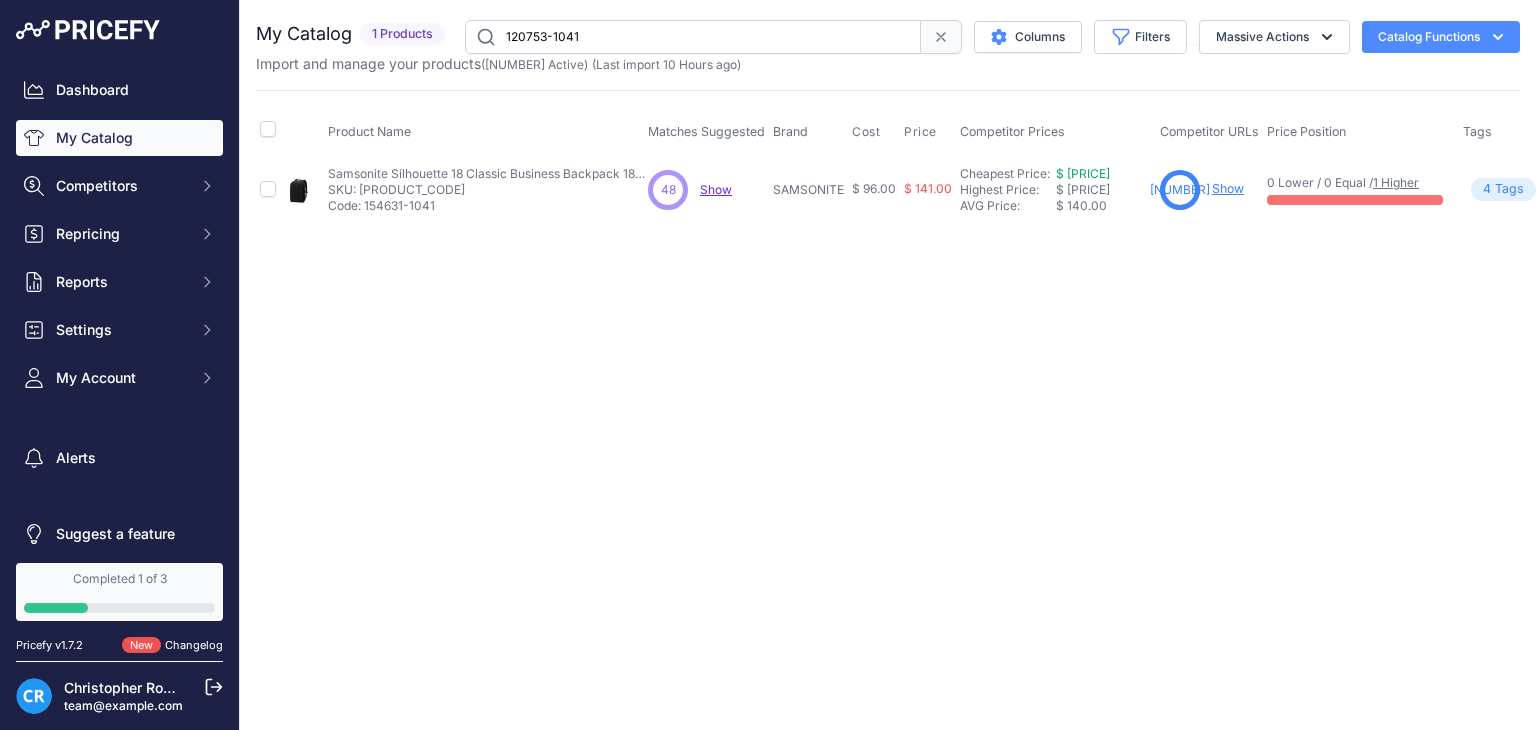 type on "120753-1041" 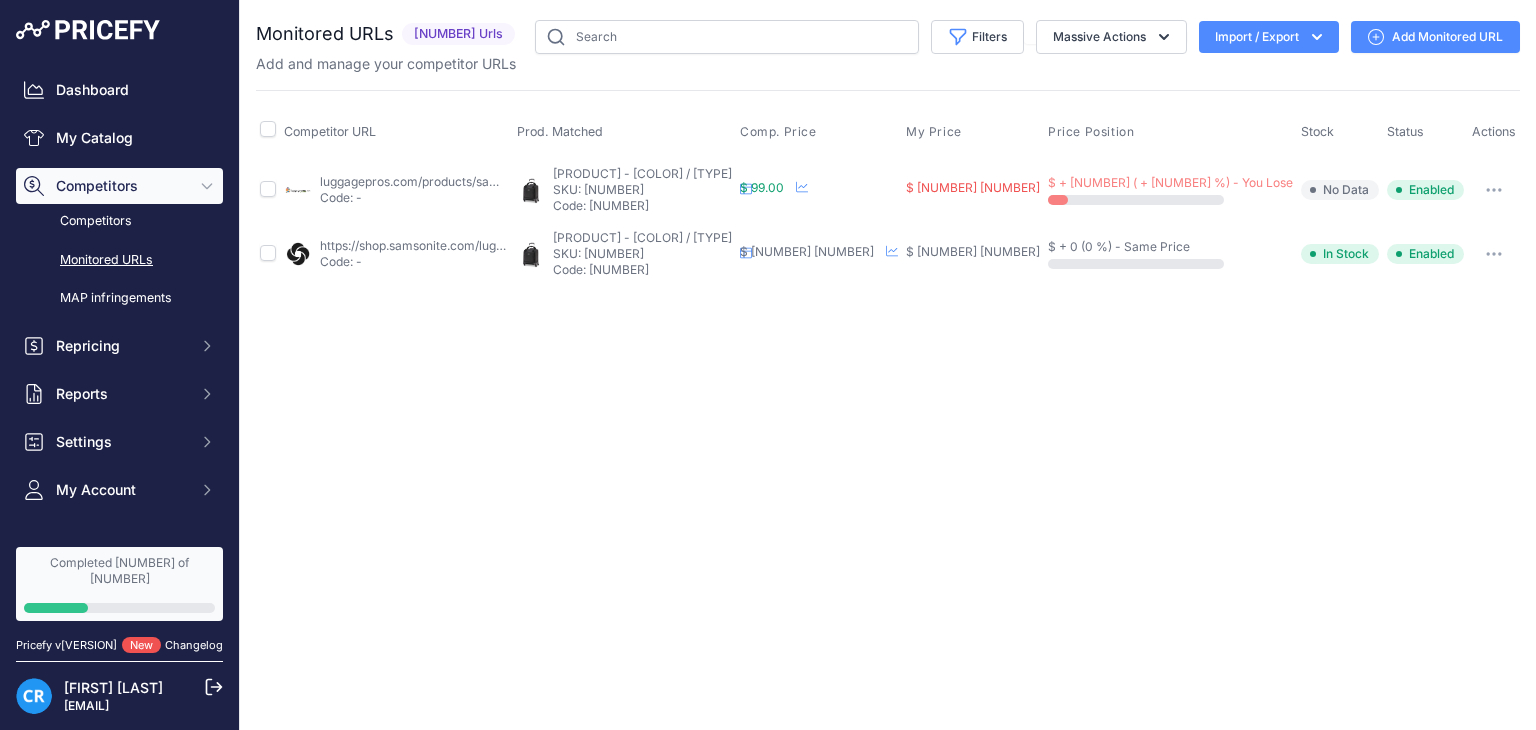 scroll, scrollTop: 0, scrollLeft: 0, axis: both 